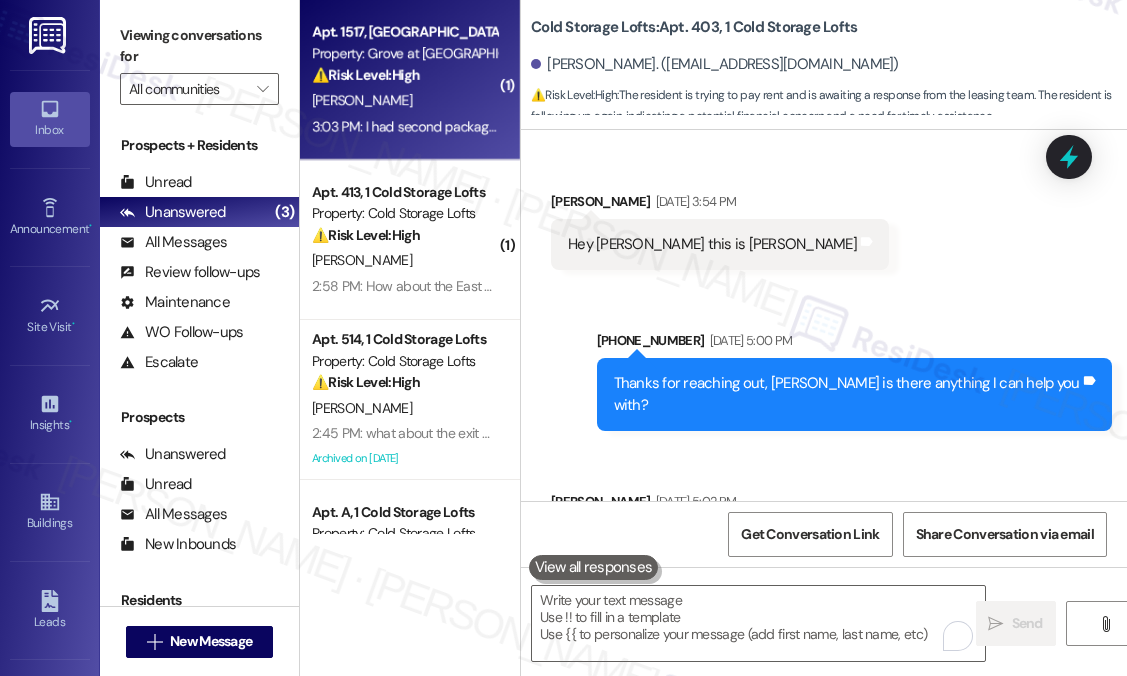 scroll, scrollTop: 0, scrollLeft: 0, axis: both 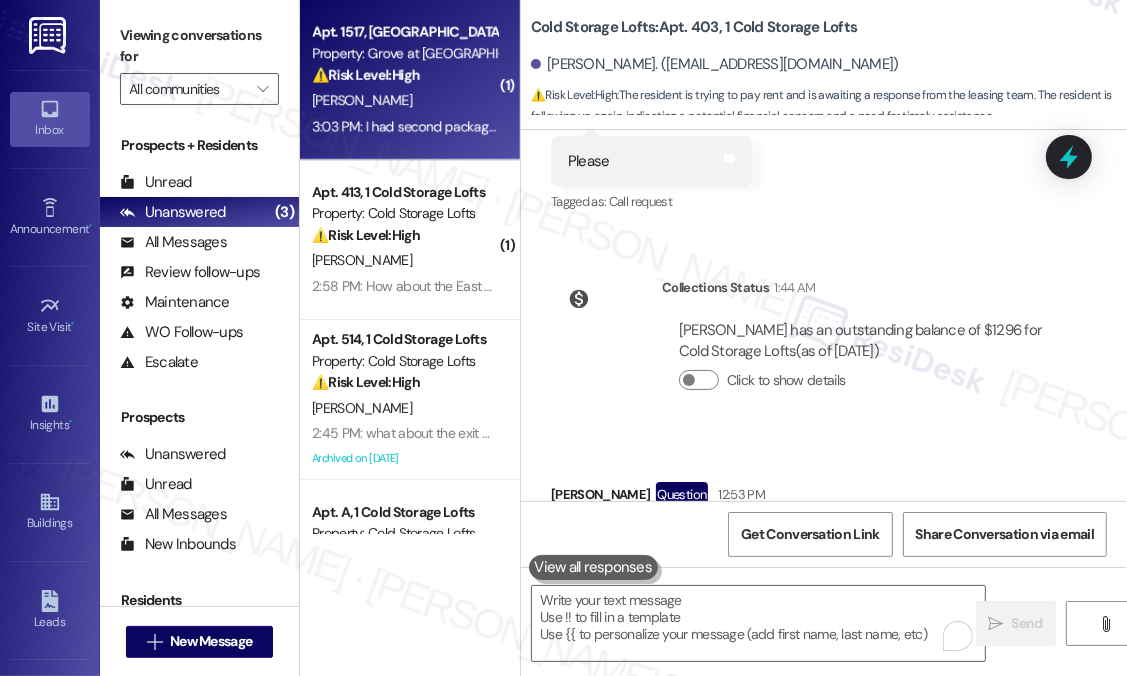 click on "⚠️  Risk Level:  High" at bounding box center [366, 75] 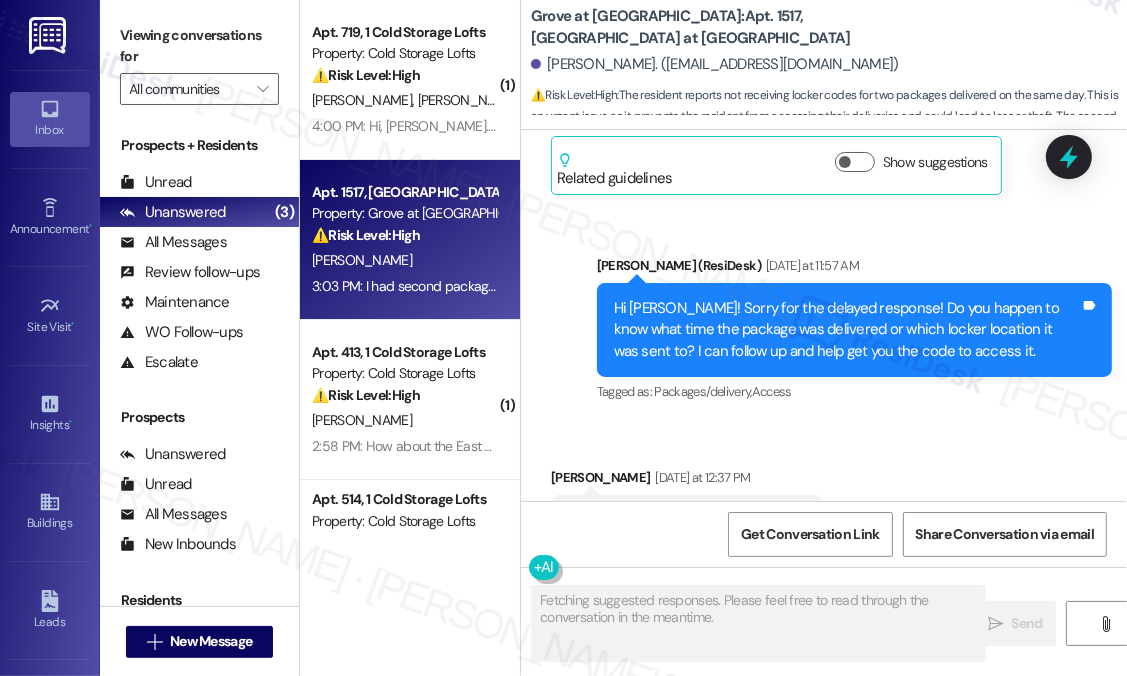 scroll, scrollTop: 17714, scrollLeft: 0, axis: vertical 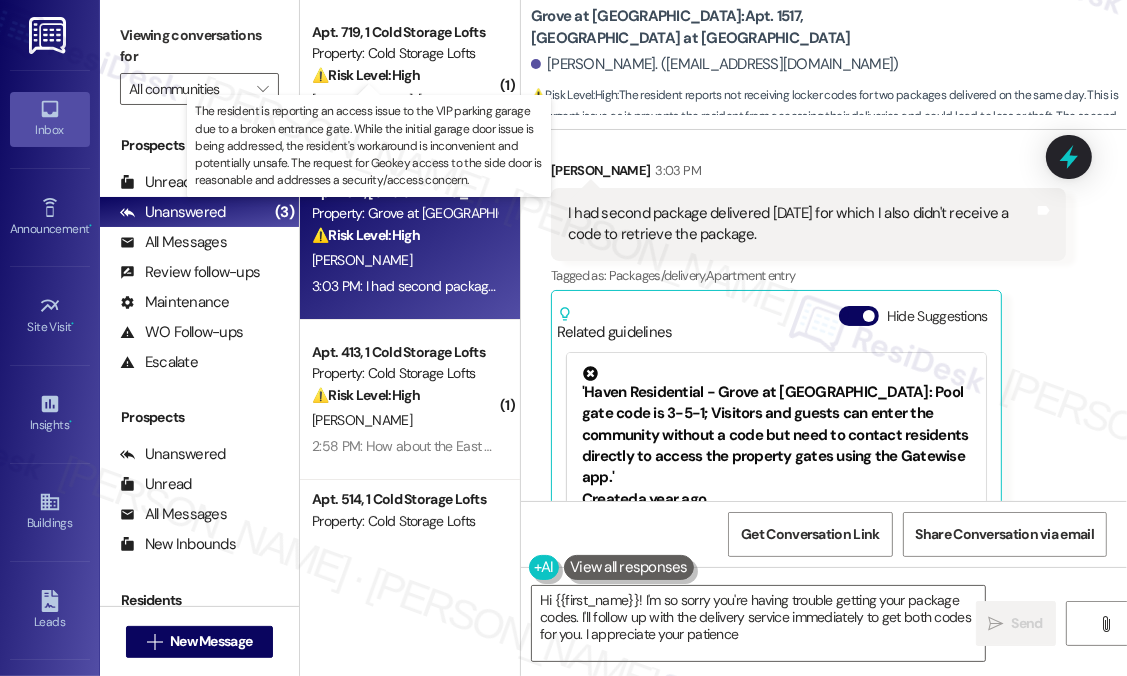 type on "Hi {{first_name}}! I'm so sorry you're having trouble getting your package codes. I'll follow up with the delivery service immediately to get both codes for you. I appreciate your patience!" 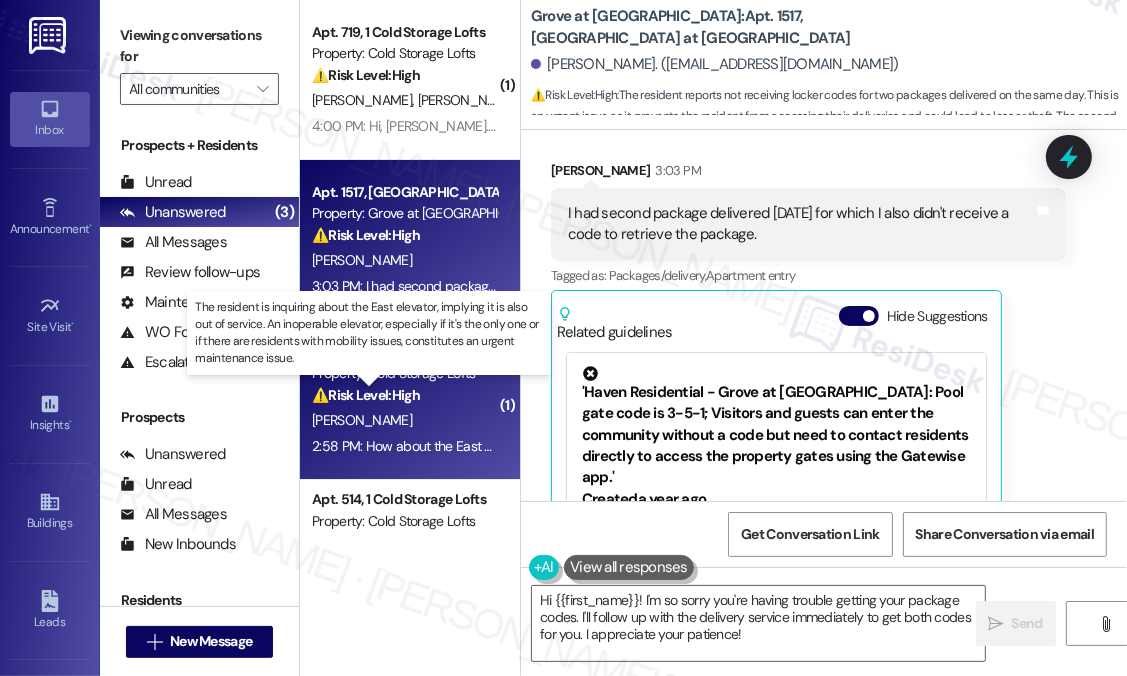 click on "⚠️  Risk Level:  High" at bounding box center (366, 395) 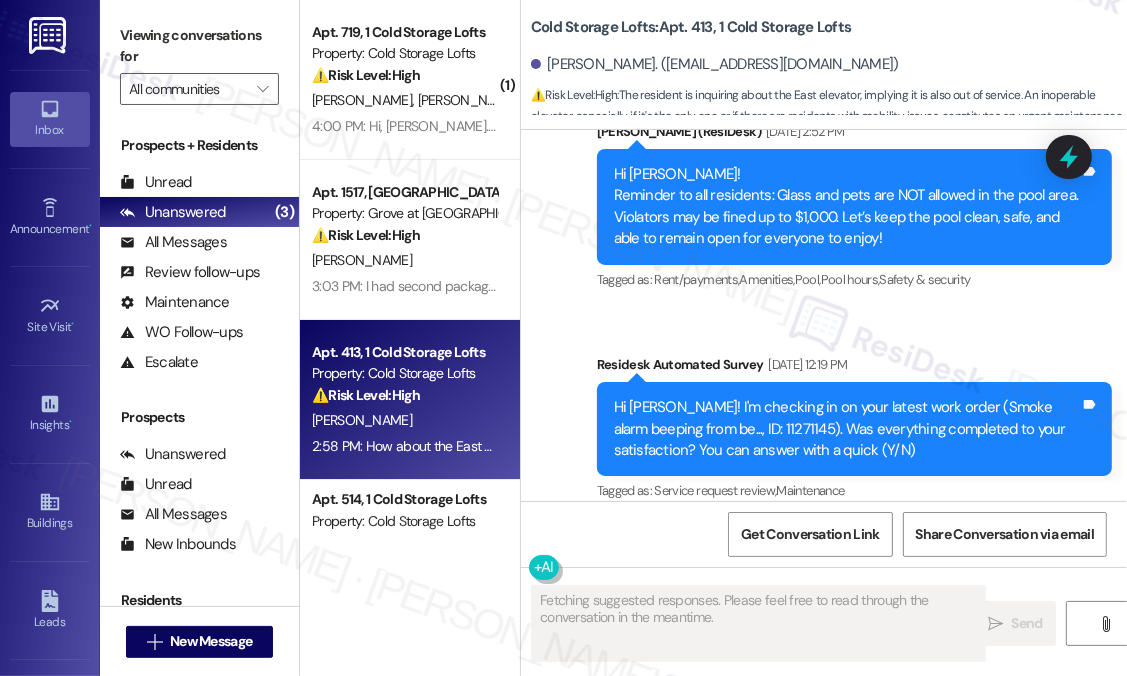 scroll, scrollTop: 28862, scrollLeft: 0, axis: vertical 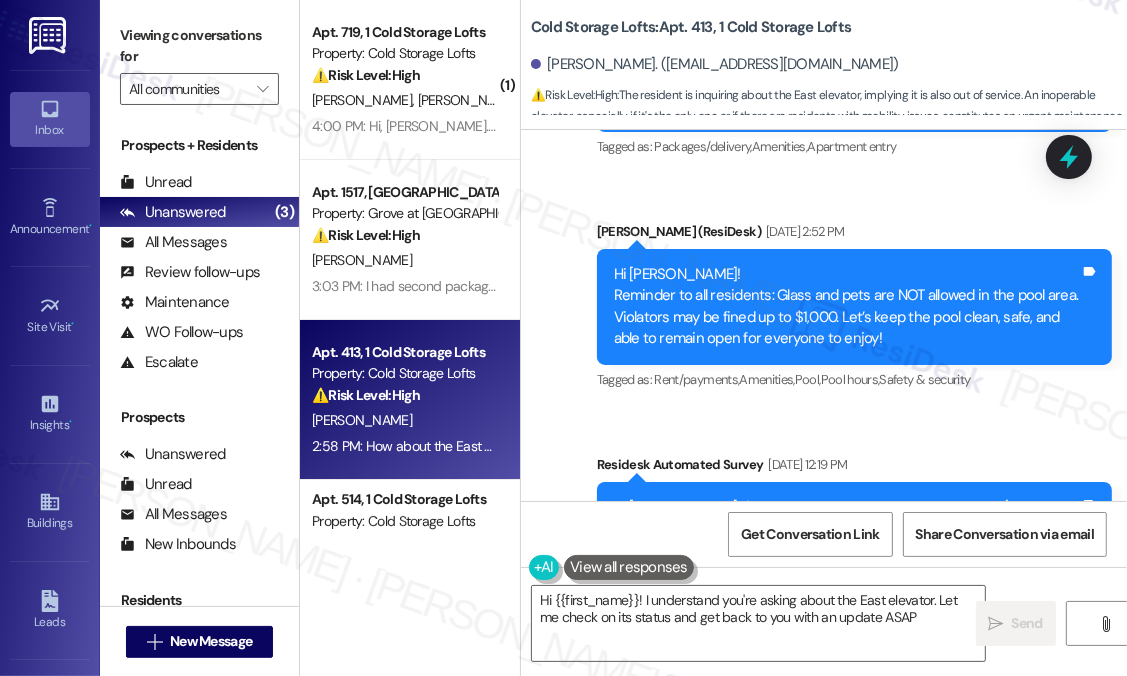 type on "Hi {{first_name}}! I understand you're asking about the East elevator. Let me check on its status and get back to you with an update ASAP." 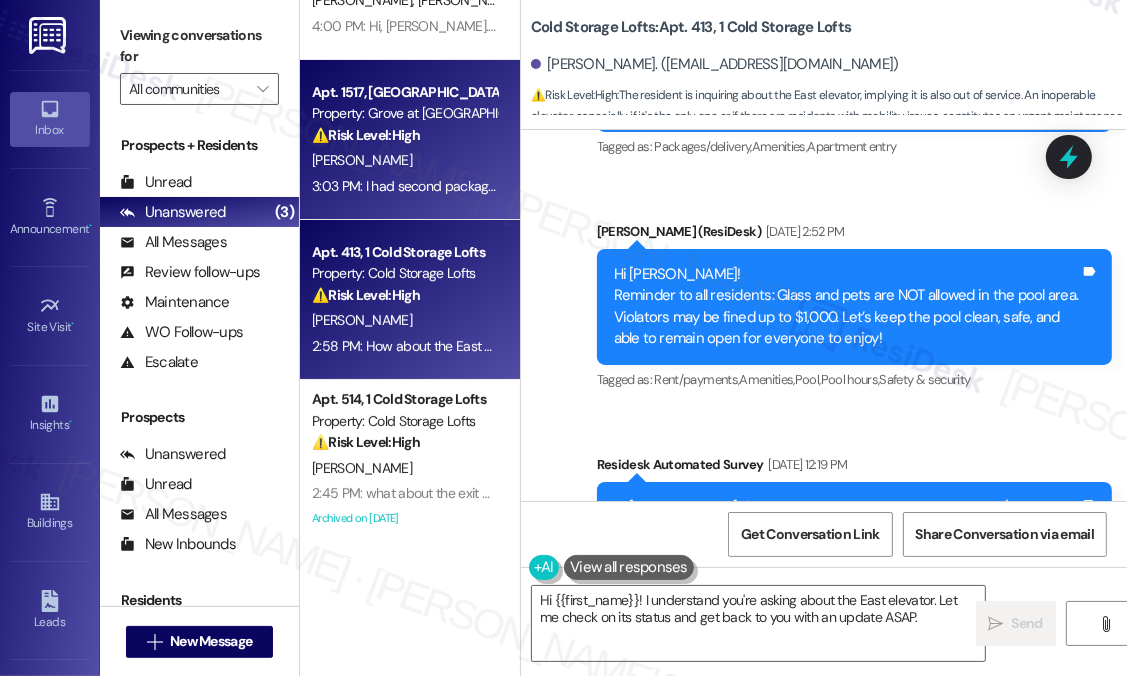 scroll, scrollTop: 200, scrollLeft: 0, axis: vertical 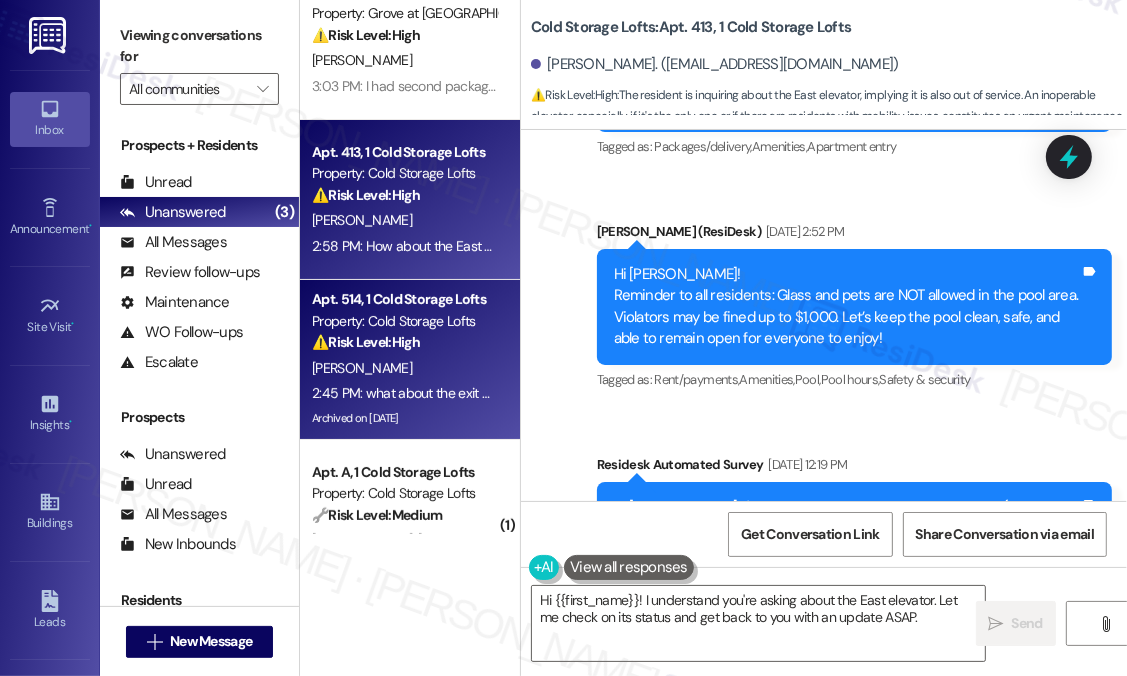 click on "Property: Cold Storage Lofts" at bounding box center (404, 321) 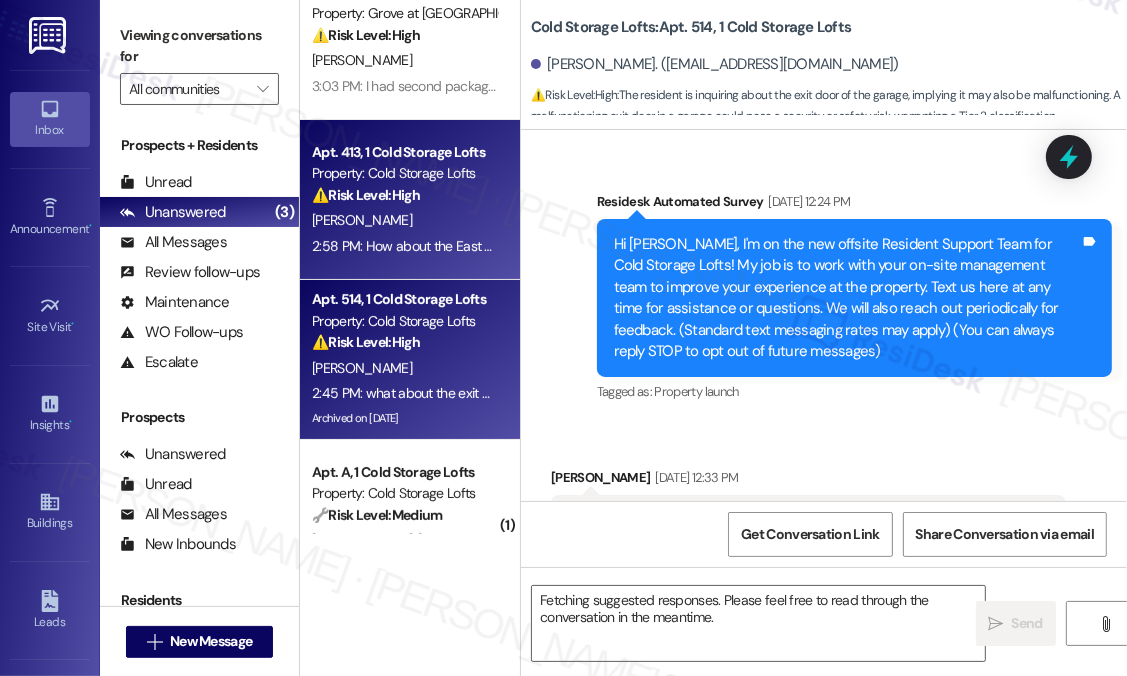 scroll, scrollTop: 64280, scrollLeft: 0, axis: vertical 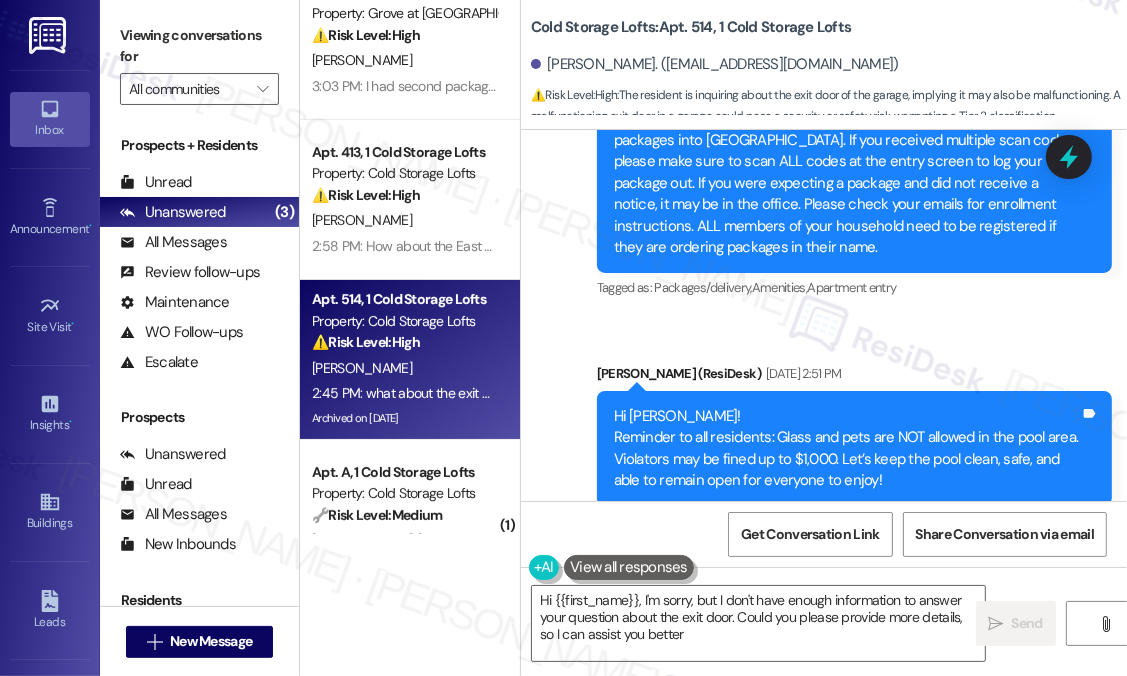 type on "Hi {{first_name}}, I'm sorry, but I don't have enough information to answer your question about the exit door. Could you please provide more details, so I can assist you better?" 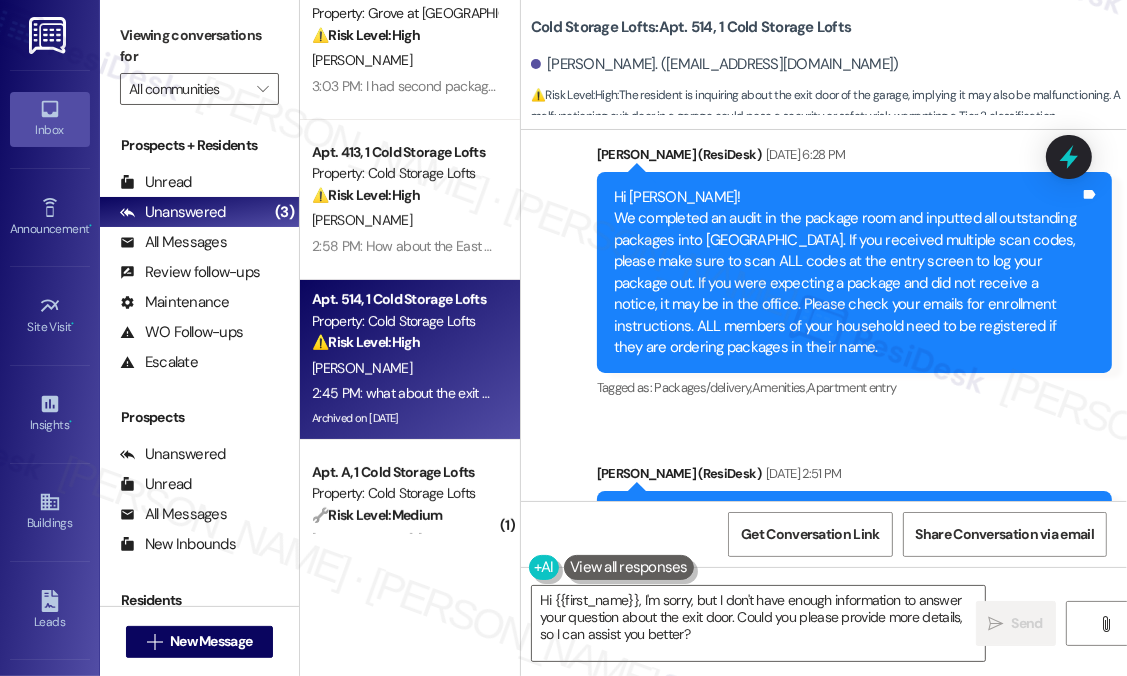 scroll, scrollTop: 64080, scrollLeft: 0, axis: vertical 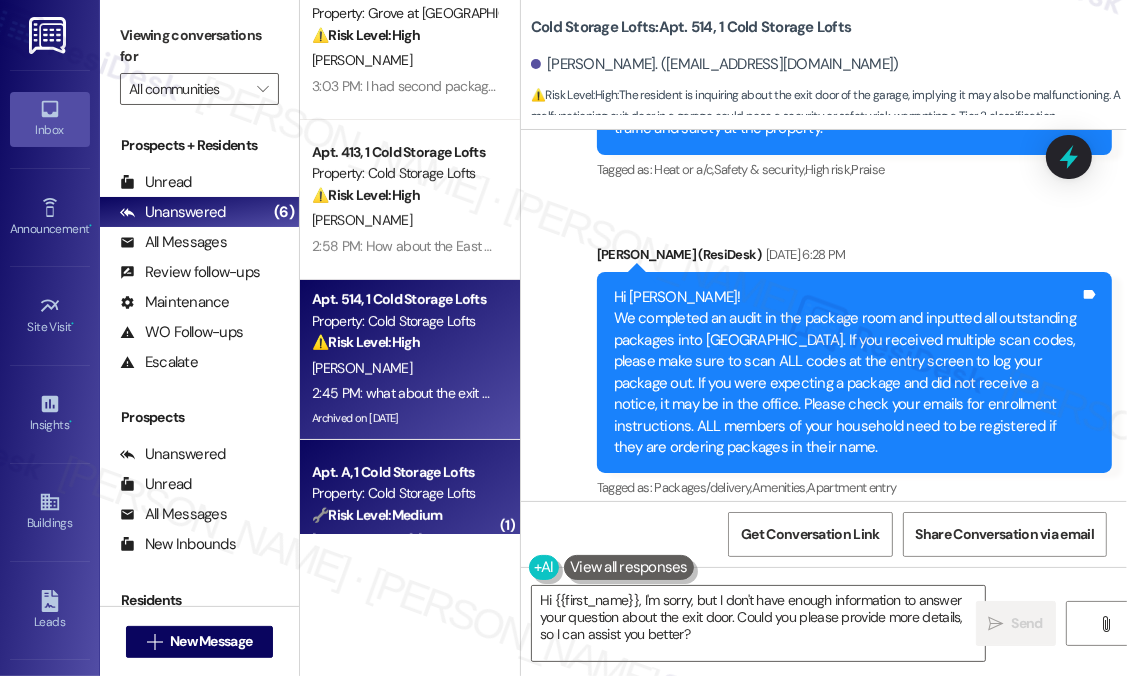 click on "Apt. A, 1 Cold Storage Lofts" at bounding box center (404, 472) 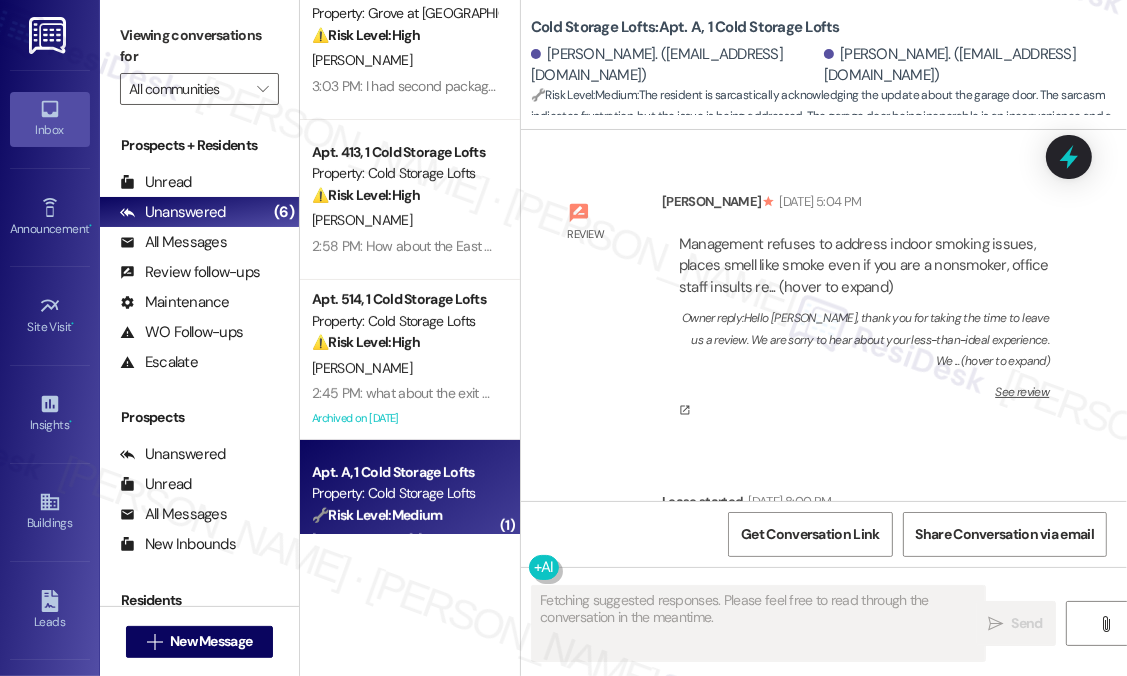 scroll, scrollTop: 76442, scrollLeft: 0, axis: vertical 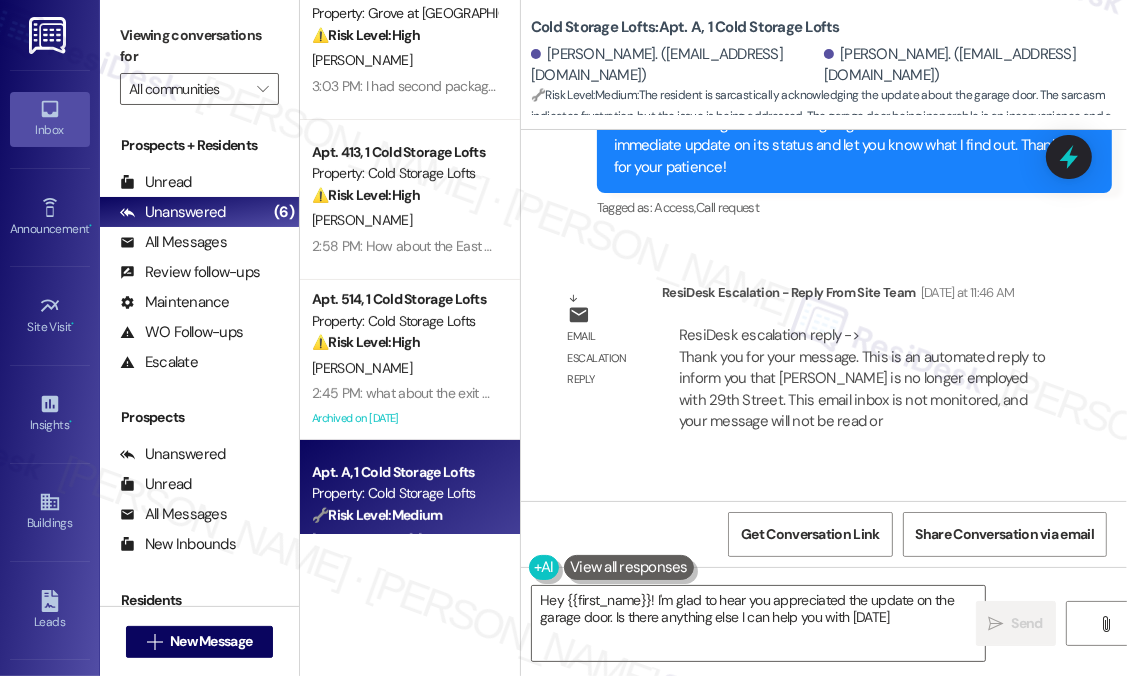 type on "Hey {{first_name}}! I'm glad to hear you appreciated the update on the garage door. Is there anything else I can help you with today?" 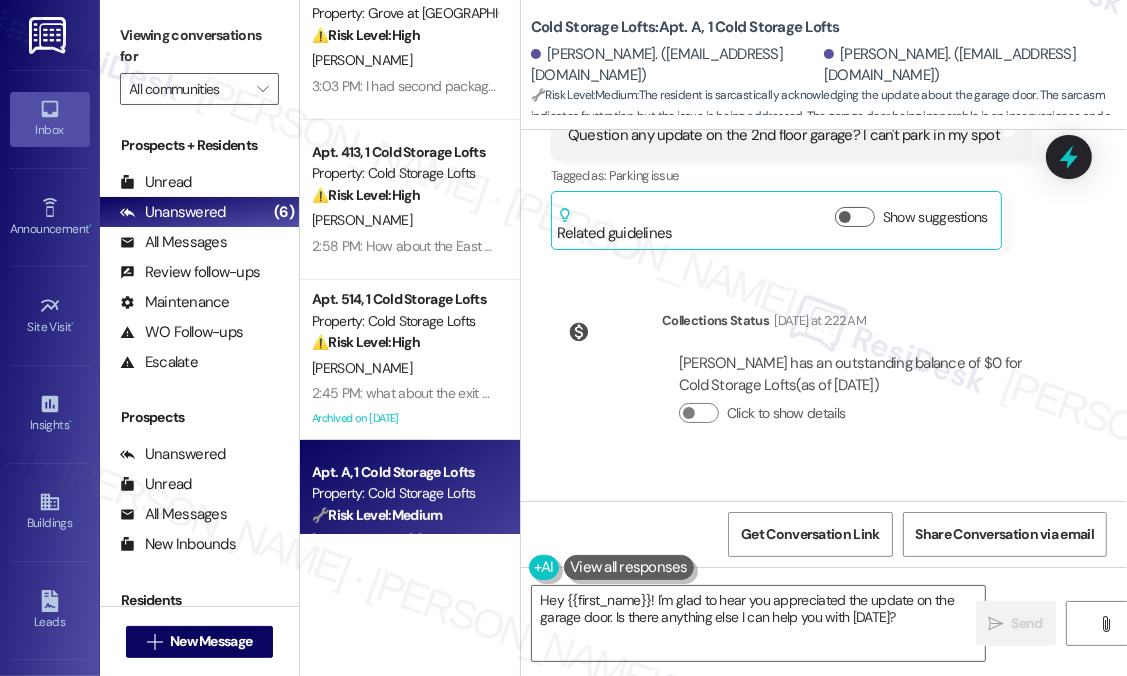 scroll, scrollTop: 75942, scrollLeft: 0, axis: vertical 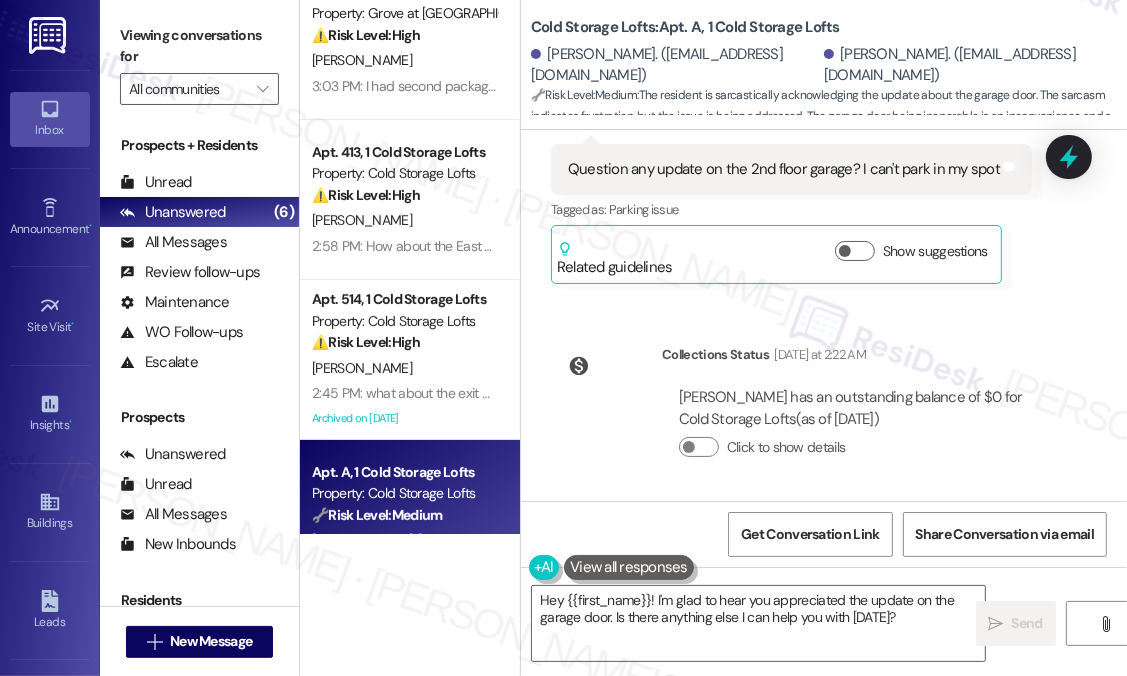 click on "Email escalation reply ResiDesk Escalation - Reply From Site Team Yesterday at 11:46 AM ResiDesk escalation reply ->
Thank you for your message. This is an automated reply to inform you that Sydney Turley is no longer employed with 29th Street. This email inbox is not monitored, and your message will not be read or  ResiDesk escalation reply ->
Thank you for your message. This is an automated reply to inform you that Sydney Turley is no longer employed with 29th Street. This email inbox is not monitored, and your message will not be read or" at bounding box center [808, 864] 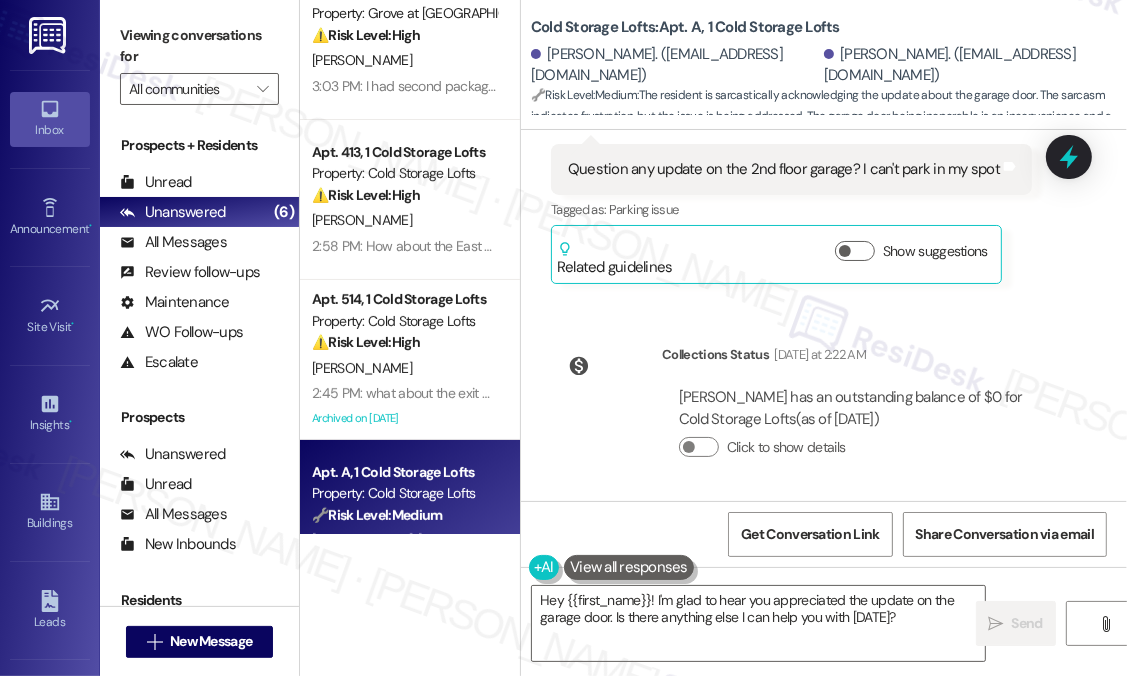 click on "Announcement, sent via SMS Sarah   (ResiDesk) 2:41 PM Hi Amanda and Brian!
Entry garage door to the first floor is being worked on currently and will be resolved within the hour. Tags and notes Tagged as:   Apartment entry ,  Click to highlight conversations about Apartment entry Maintenance request Click to highlight conversations about Maintenance request" at bounding box center [854, 1083] 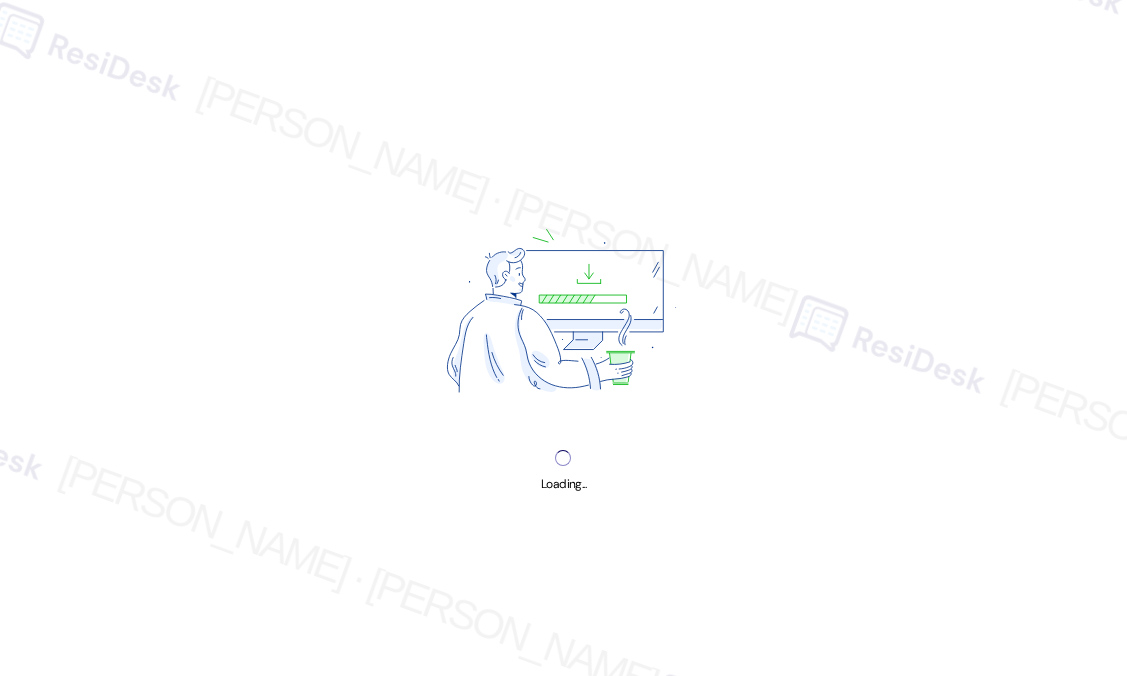 scroll, scrollTop: 0, scrollLeft: 0, axis: both 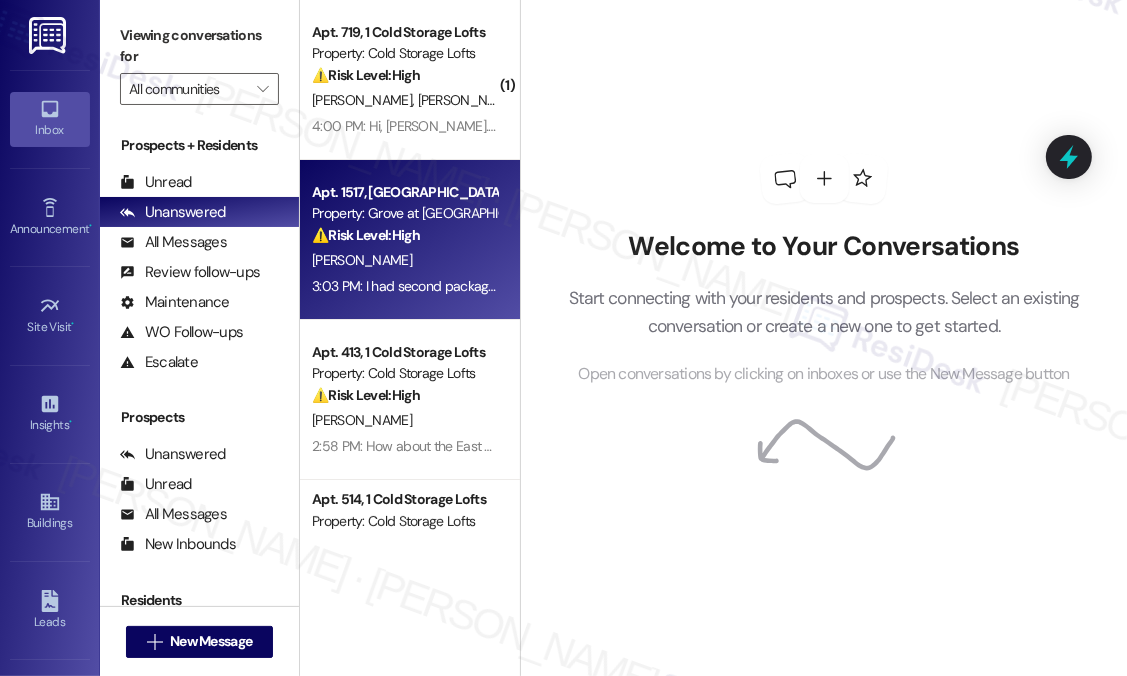 click on "Property: Grove at [GEOGRAPHIC_DATA]" at bounding box center [404, 213] 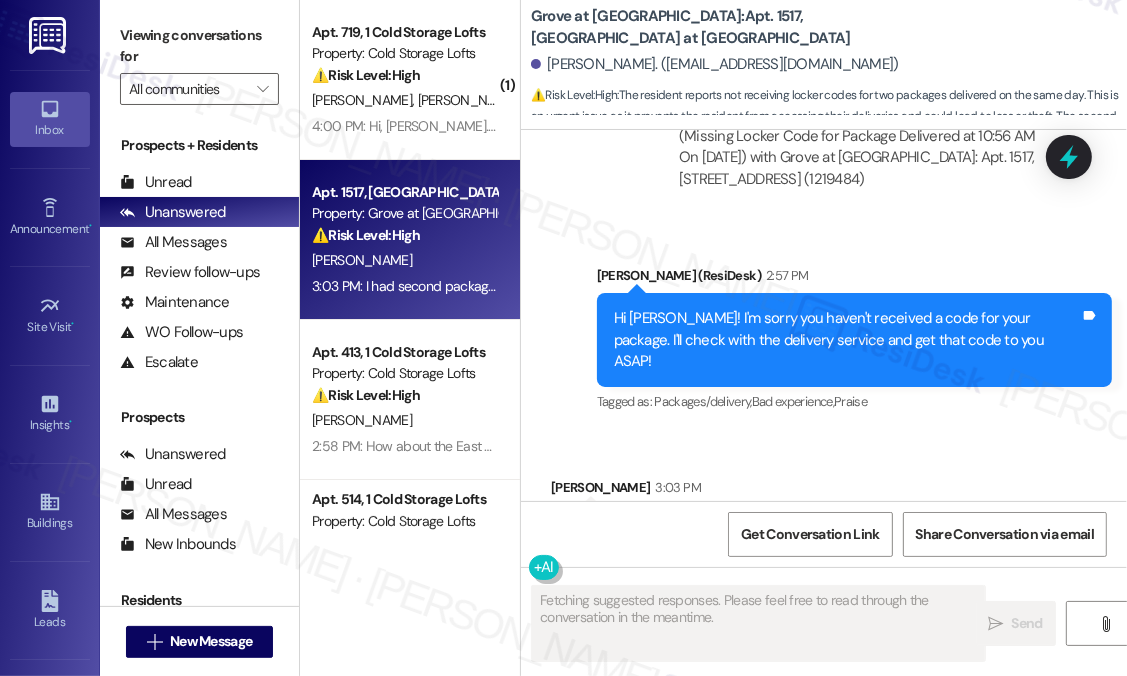 scroll, scrollTop: 17714, scrollLeft: 0, axis: vertical 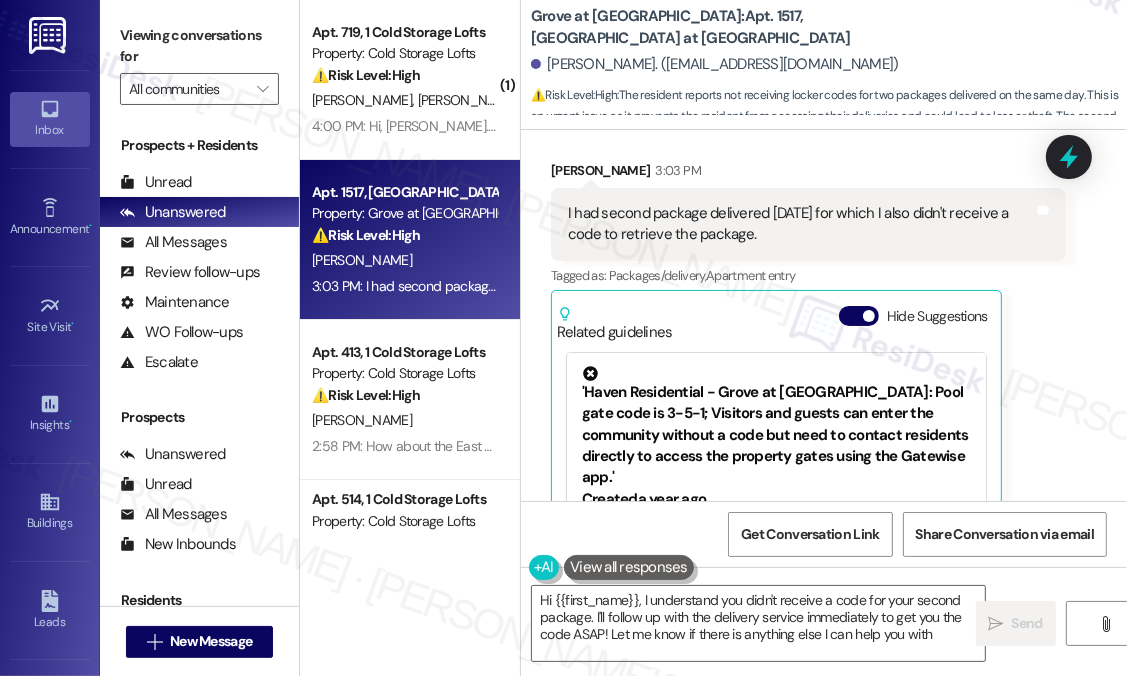 type on "Hi {{first_name}}, I understand you didn't receive a code for your second package. I'll follow up with the delivery service immediately to get you the code ASAP! Let me know if there is anything else I can help you with." 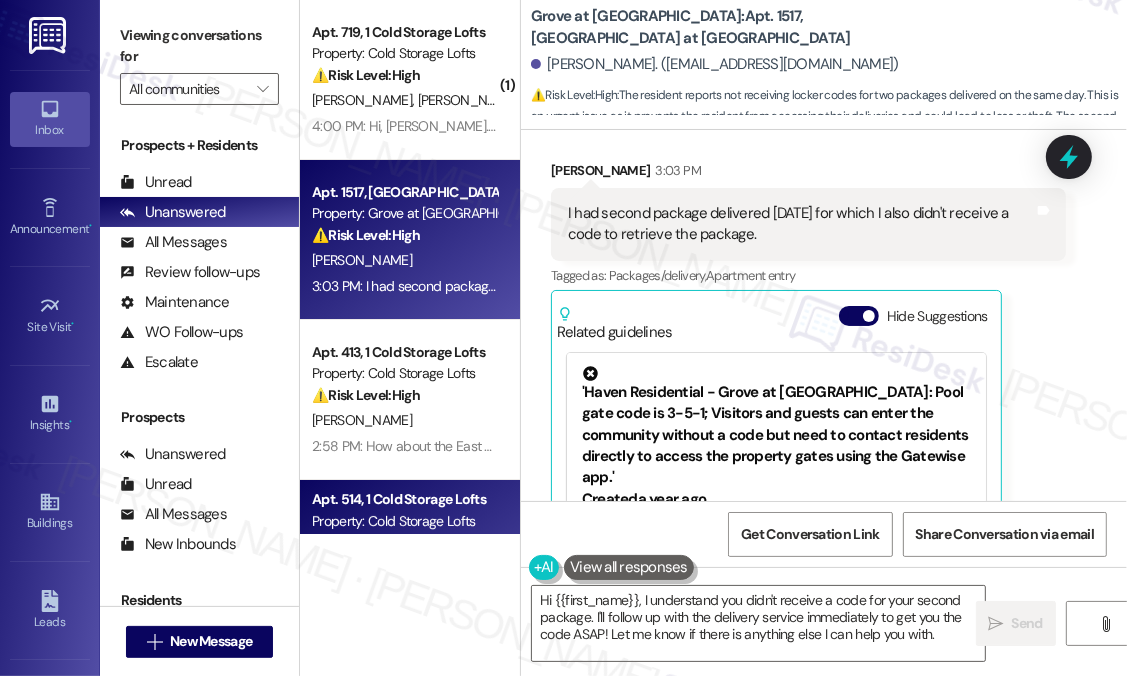 click on "Apt. 514, 1 Cold Storage Lofts" at bounding box center (404, 499) 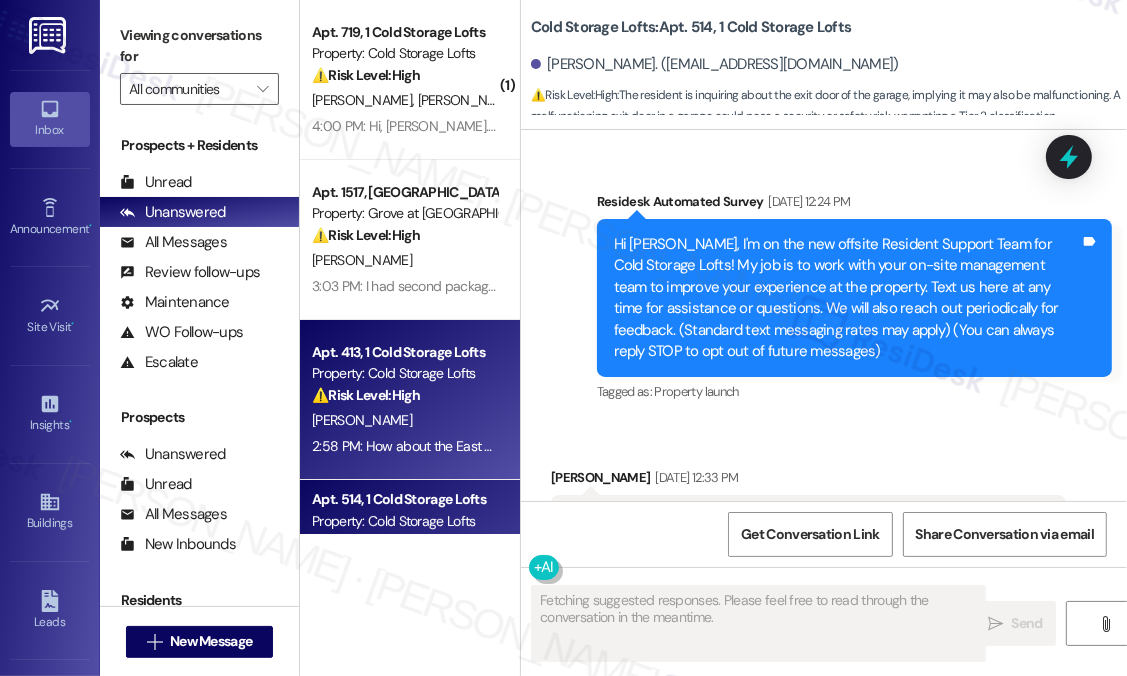 scroll, scrollTop: 64280, scrollLeft: 0, axis: vertical 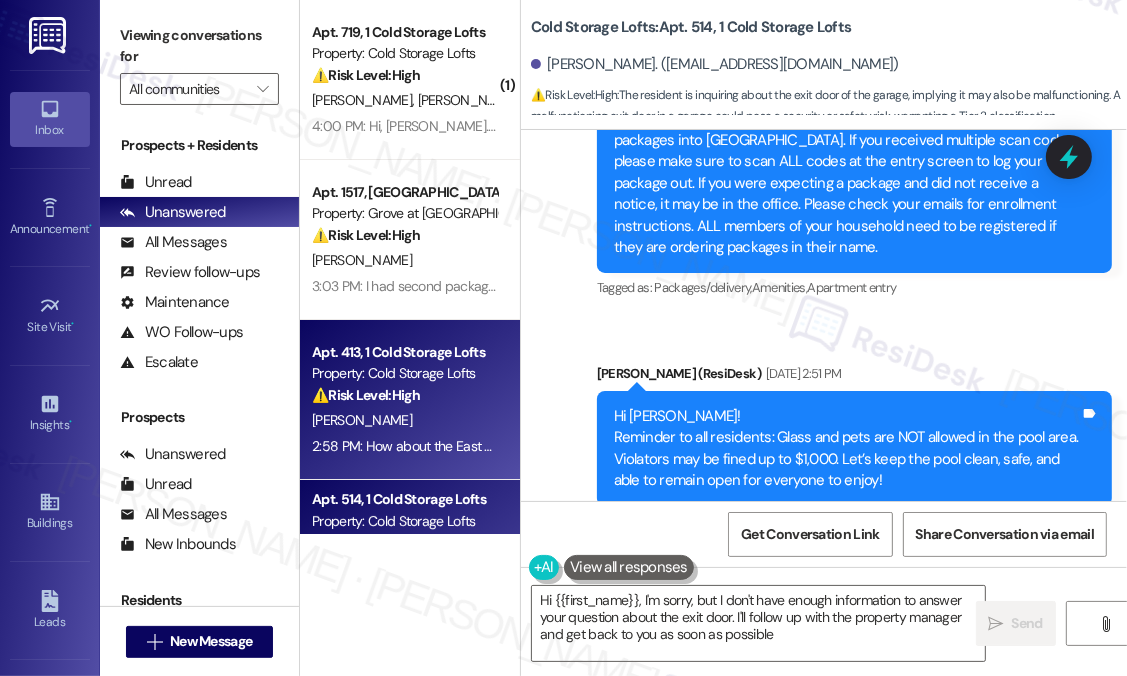 type on "Hi {{first_name}}, I'm sorry, but I don't have enough information to answer your question about the exit door. I'll follow up with the property manager and get back to you as soon as possible!" 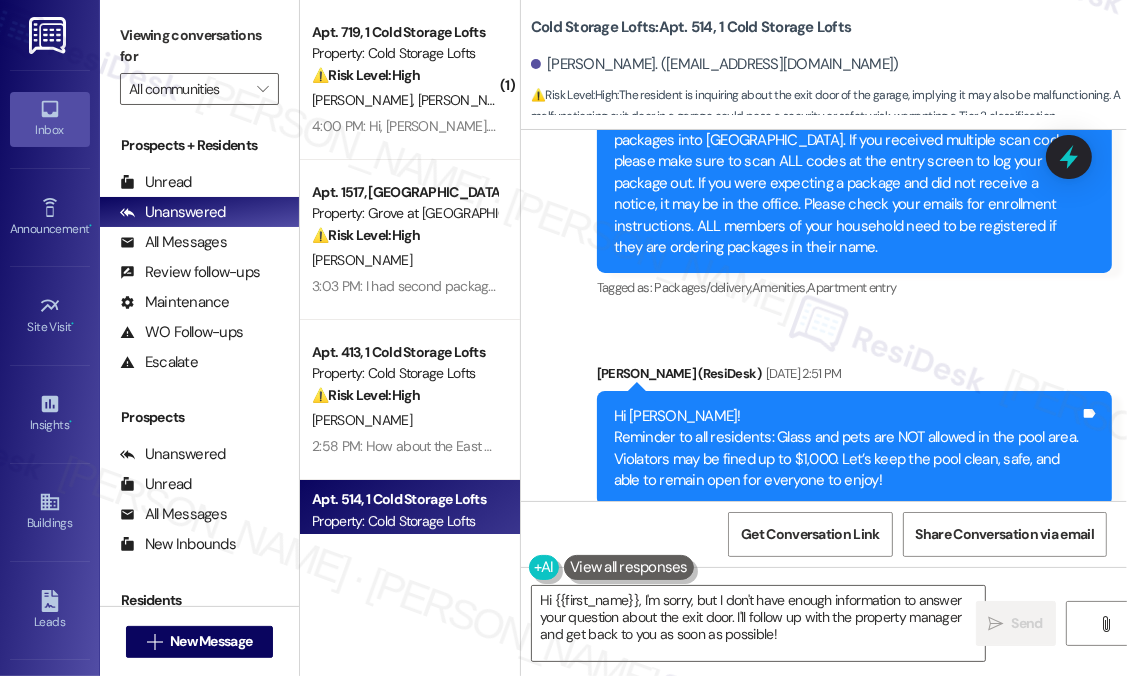scroll, scrollTop: 64080, scrollLeft: 0, axis: vertical 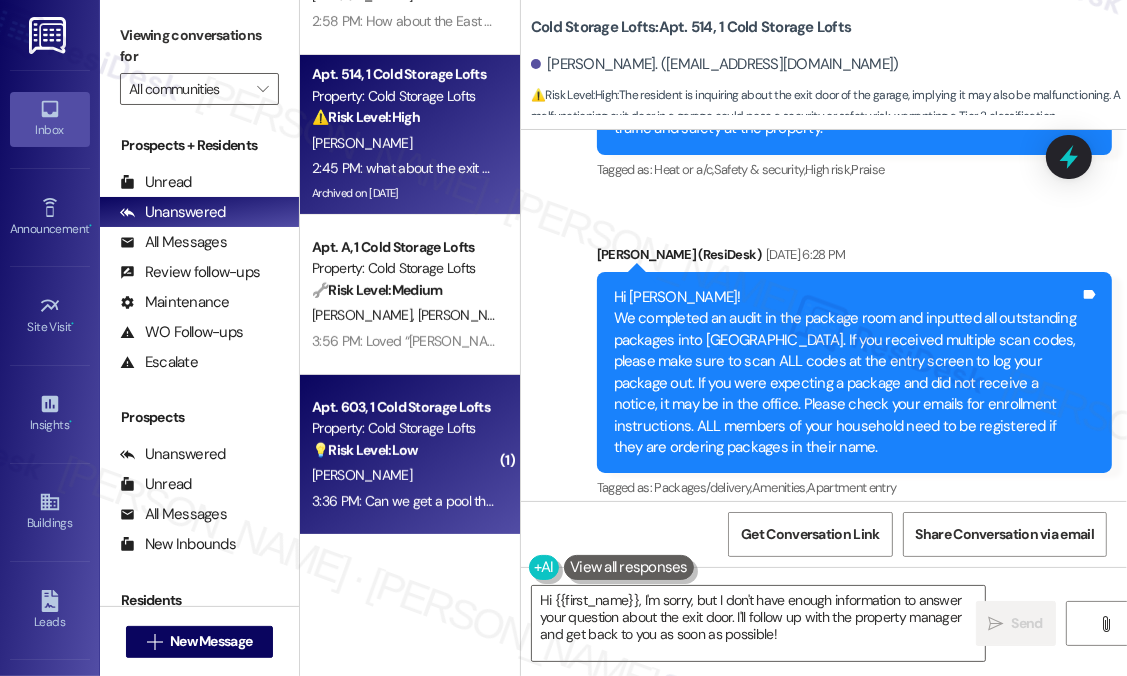 click on "[PERSON_NAME]" at bounding box center (404, 475) 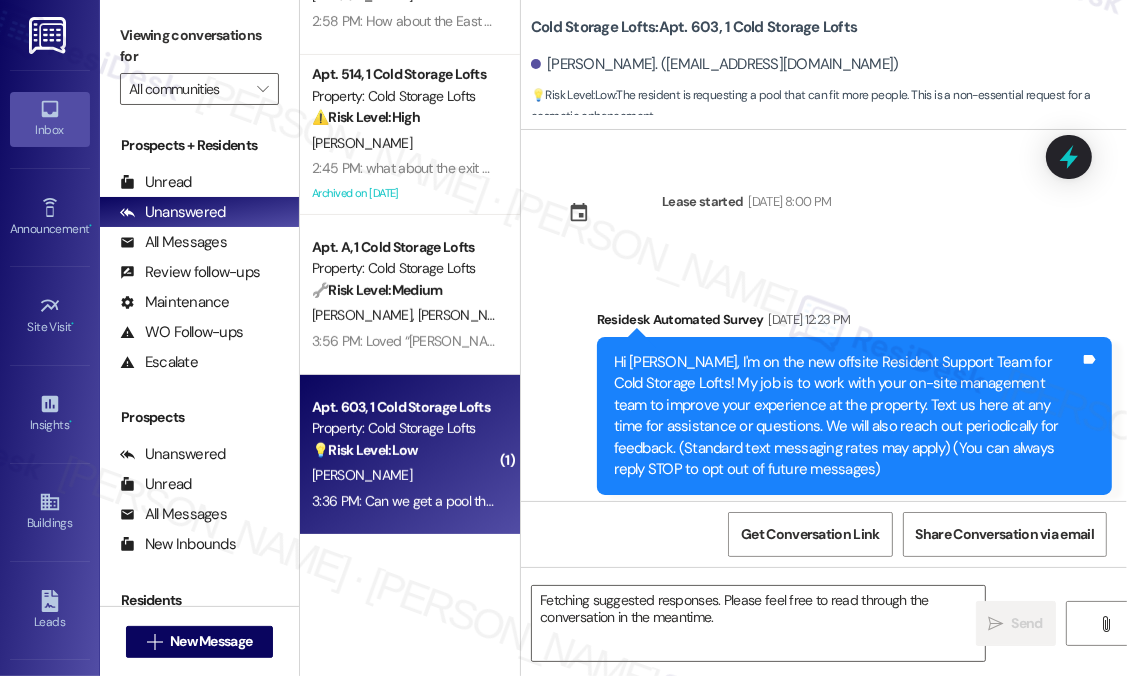 scroll, scrollTop: 72666, scrollLeft: 0, axis: vertical 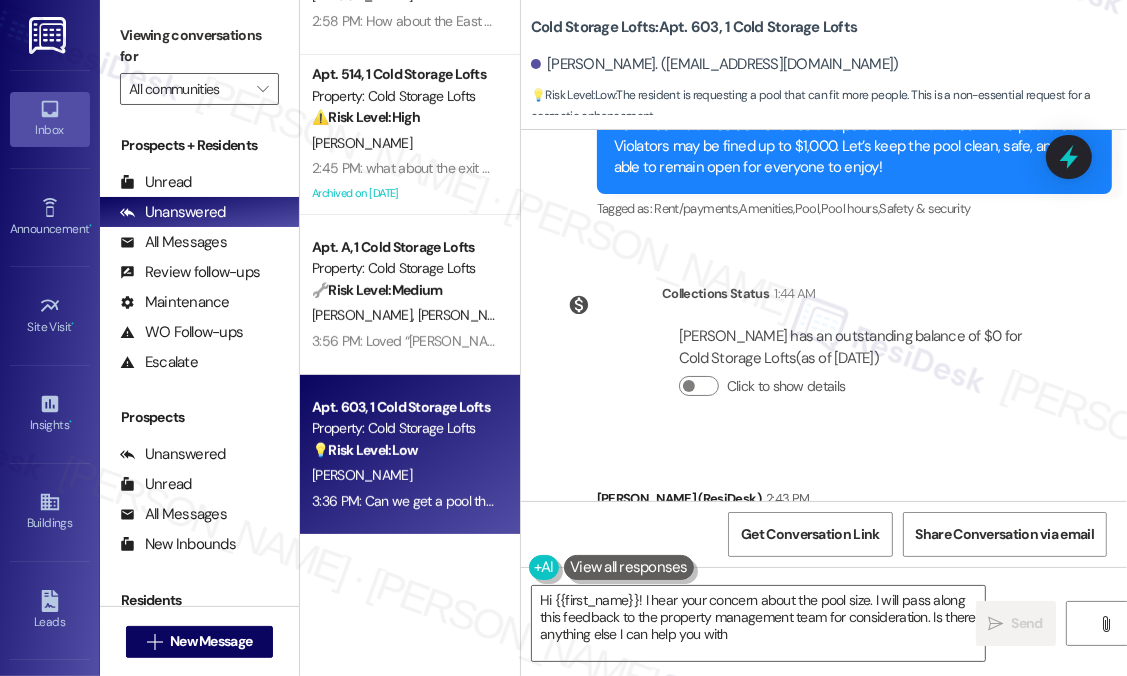 type on "Hi {{first_name}}! I hear your concern about the pool size. I will pass along this feedback to the property management team for consideration. Is there anything else I can help you with?" 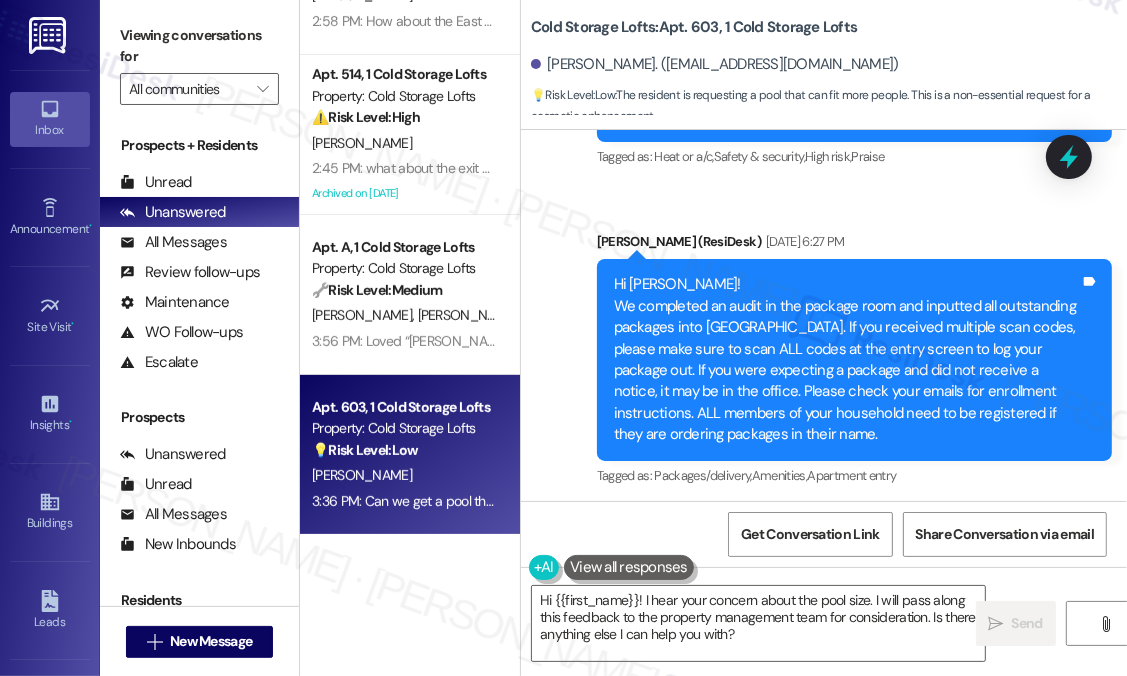 scroll, scrollTop: 72066, scrollLeft: 0, axis: vertical 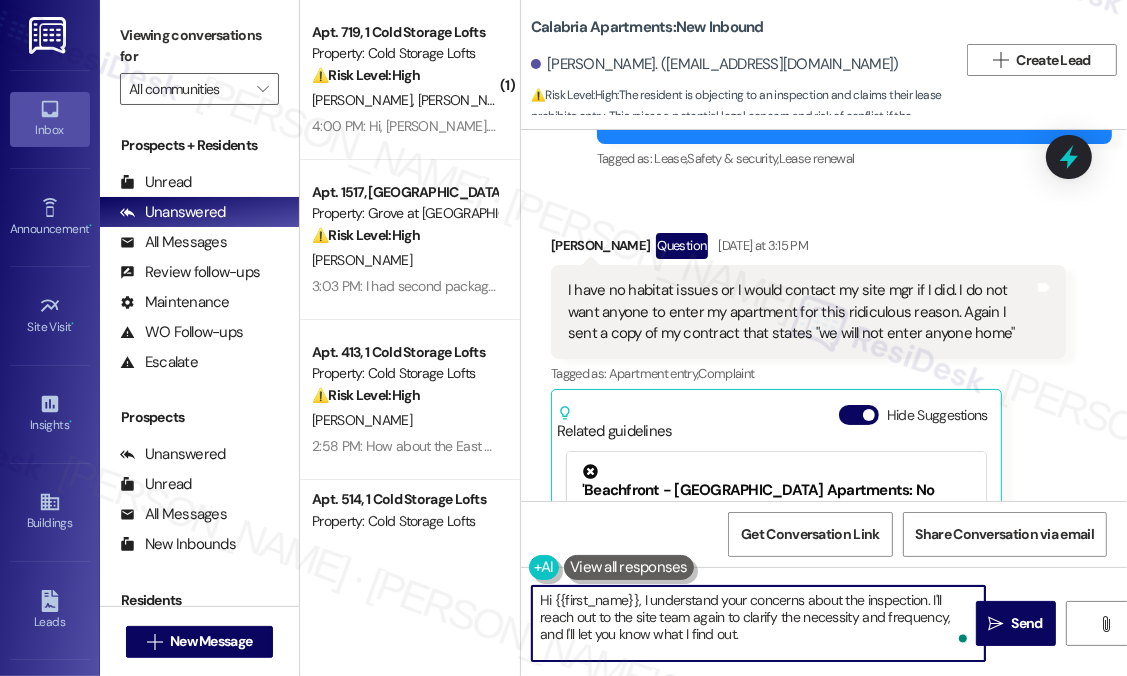 drag, startPoint x: 787, startPoint y: 634, endPoint x: 639, endPoint y: 603, distance: 151.21178 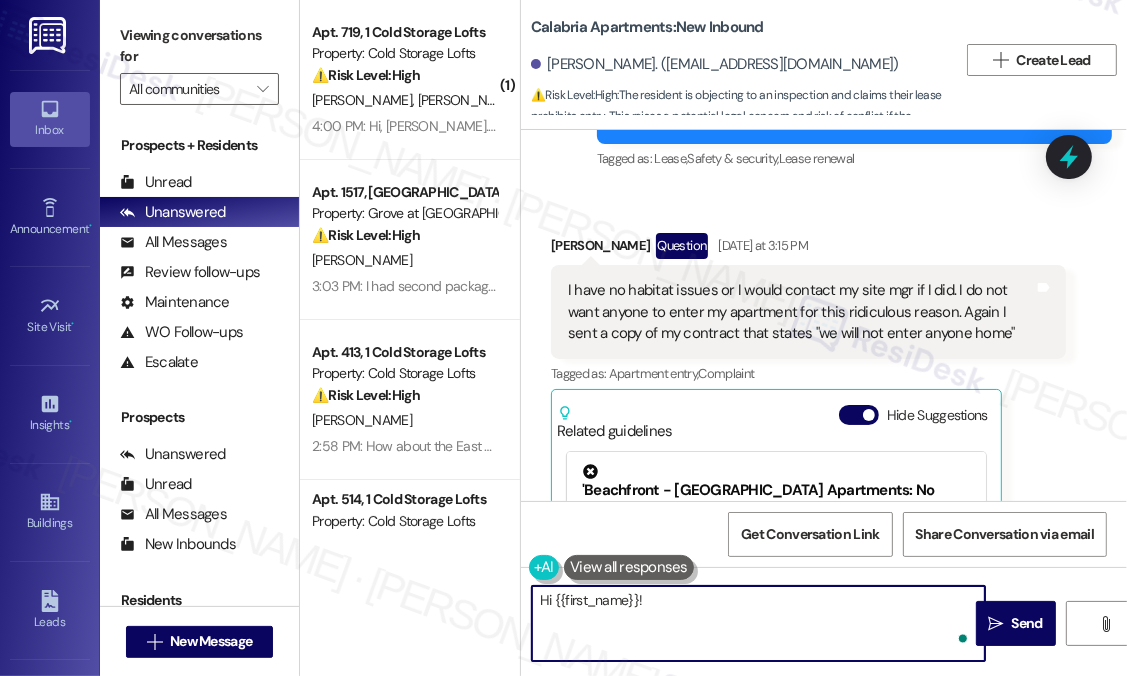 paste on "The site team asked me to let you know that, per policy, managers are required to walk through each unit at least once per year to ensure that smoke alarms and carbon monoxide detectors are working properly and to confirm that everything else in the apartment is in good condition. Property owners are also permitted by law to conduct an annual inspection of each unit." 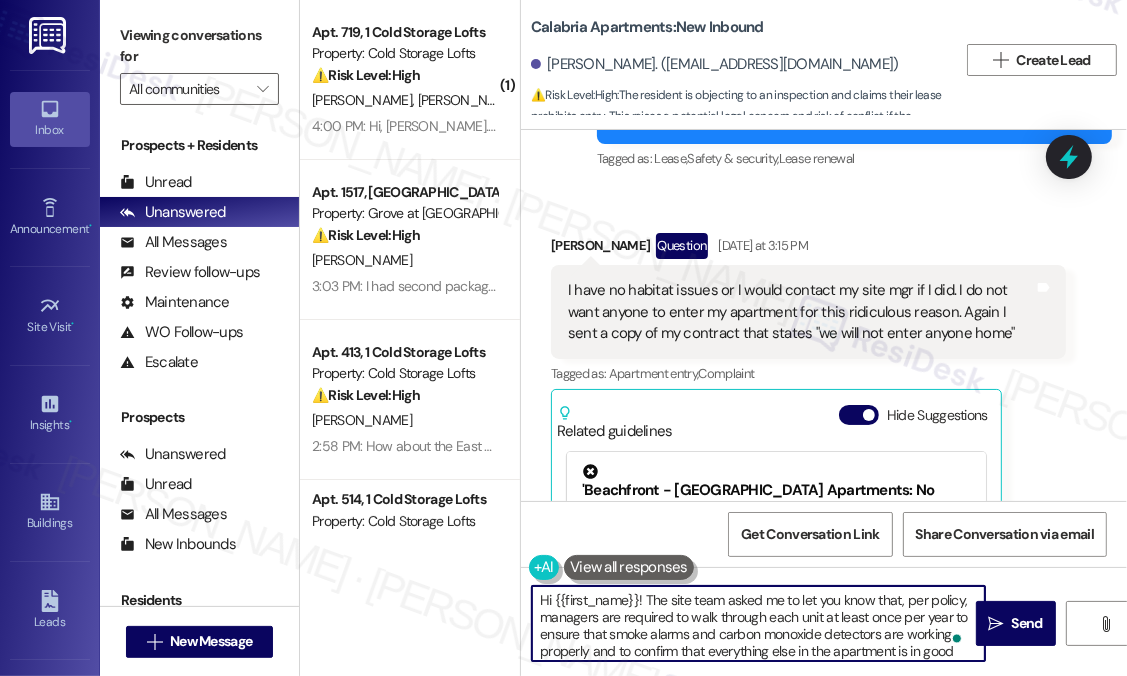 scroll, scrollTop: 33, scrollLeft: 0, axis: vertical 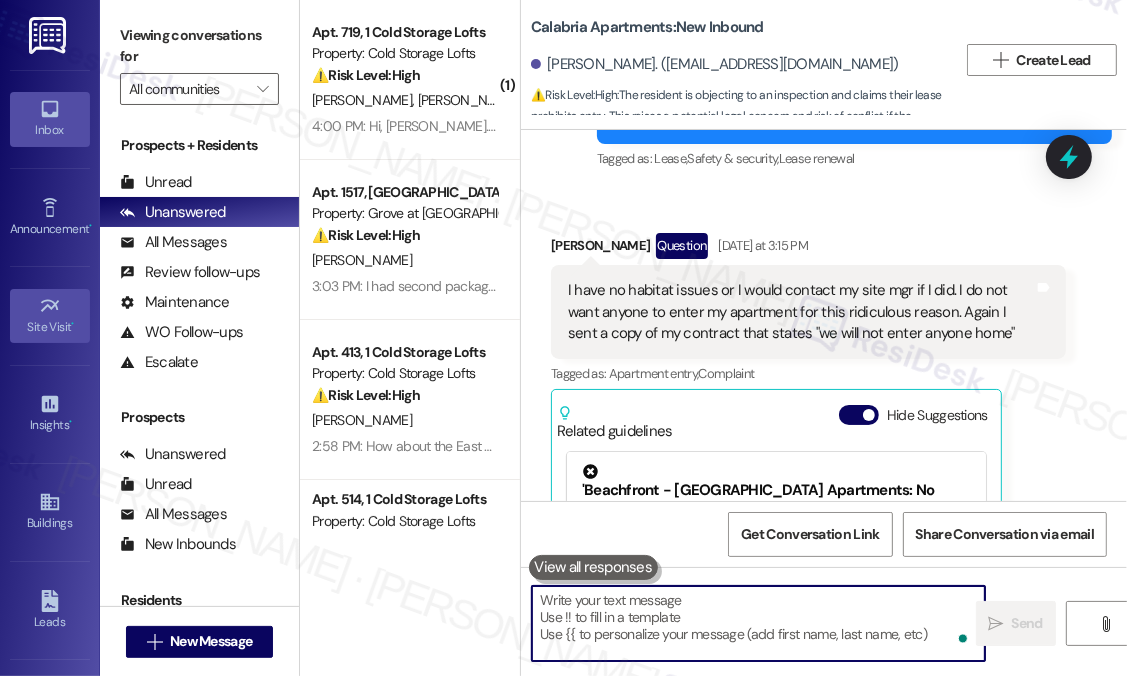 type 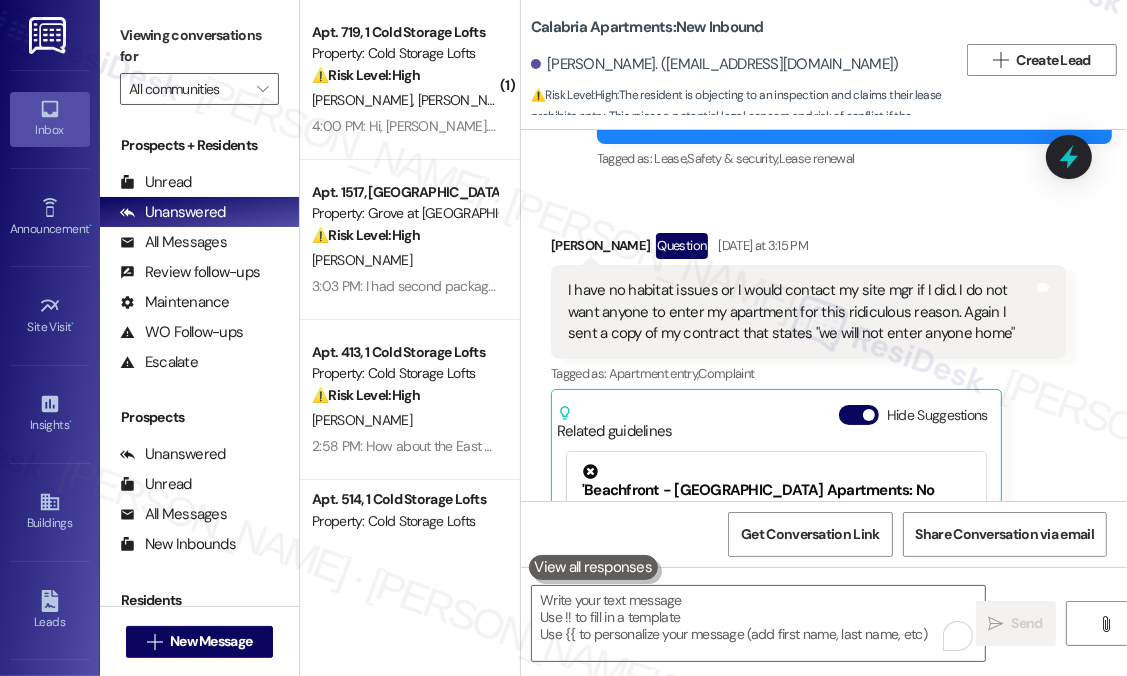 click on "Received via SMS Joseph Cisneros Question Yesterday at 3:15 PM I have no habitat issues or I would contact my site mgr if I did. I do not want anyone to enter my apartment for this ridiculous reason. Again I sent a copy of my contract that states "we will not enter anyone home" Tags and notes Tagged as:   Apartment entry ,  Click to highlight conversations about Apartment entry Complaint Click to highlight conversations about Complaint  Related guidelines Hide Suggestions 'Beachfront - Calabria Apartments: No front door screens allowed for residents' Created  a year ago Property level guideline  ( 75 % match) FAQs generated by ResiDesk AI Why are front door screens not allowed in the building? The property management has a policy that does not permit front door screens in the building. Original Guideline View original document here  http://res.cl… Created  5 months ago Property level guideline  ( 68 % match) FAQs generated by ResiDesk AI Will my landlord take photos of my apartment when I move out? Created" at bounding box center [824, 460] 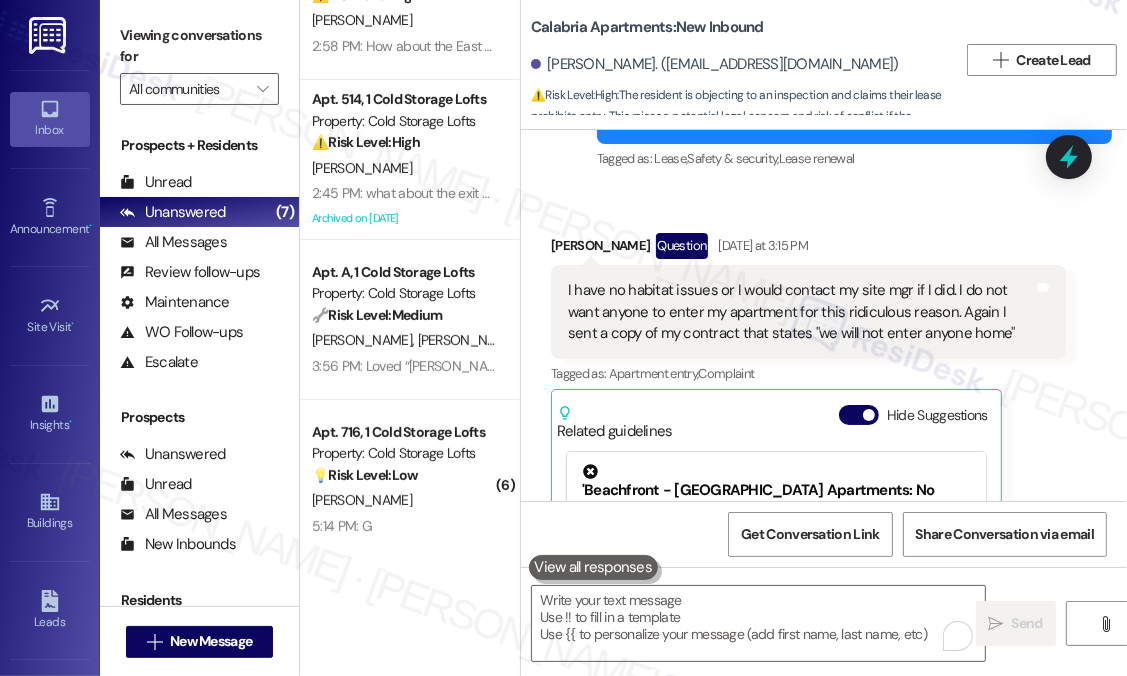 scroll, scrollTop: 585, scrollLeft: 0, axis: vertical 